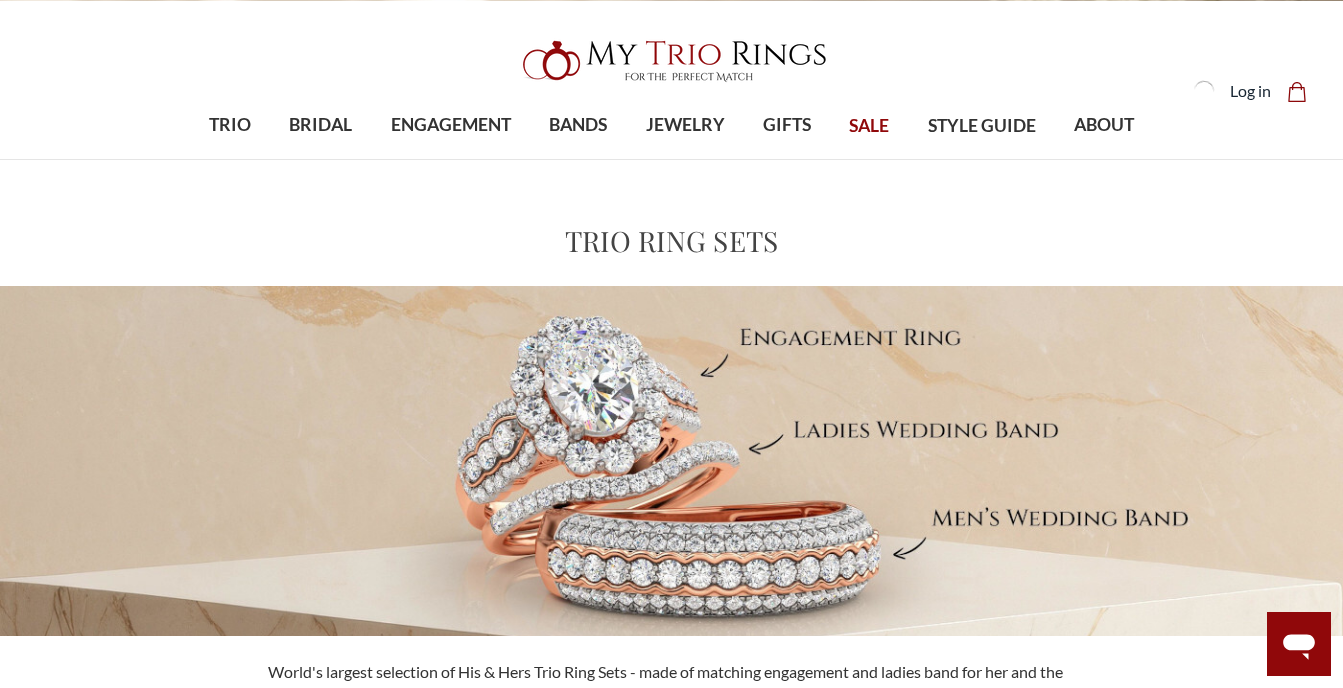 scroll, scrollTop: 23, scrollLeft: 0, axis: vertical 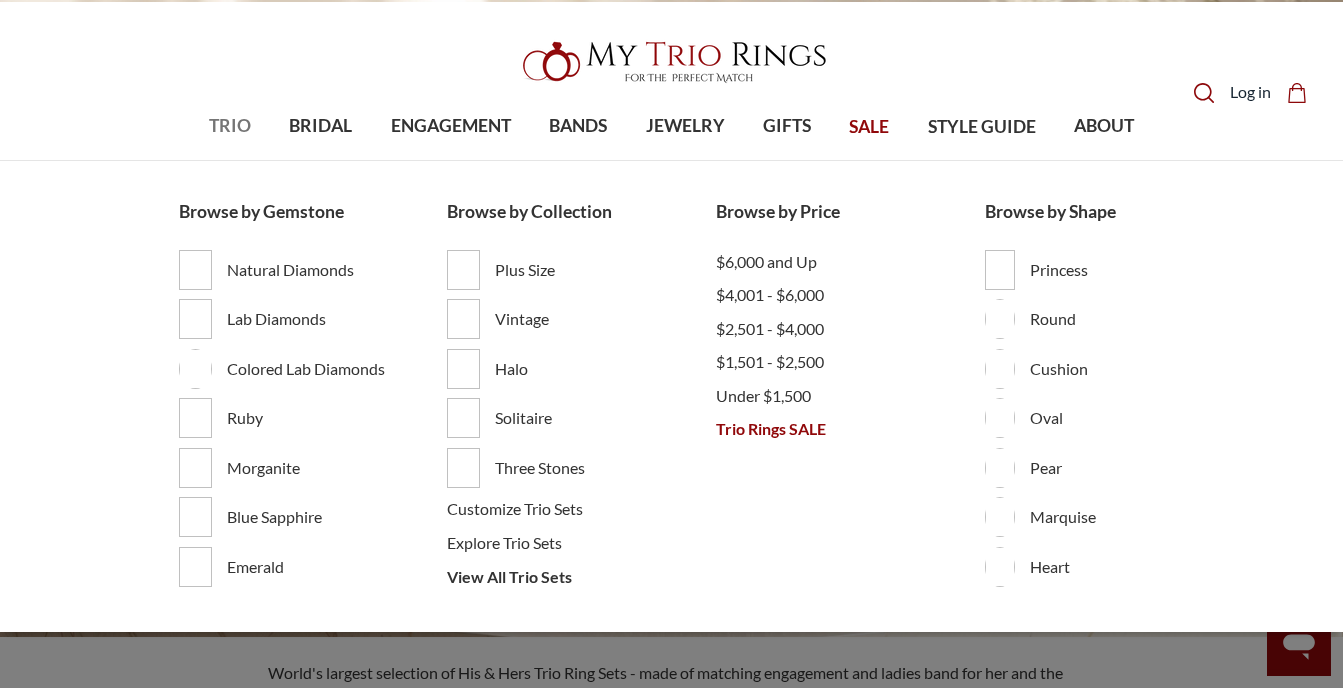 click on "TRIO" at bounding box center (230, 126) 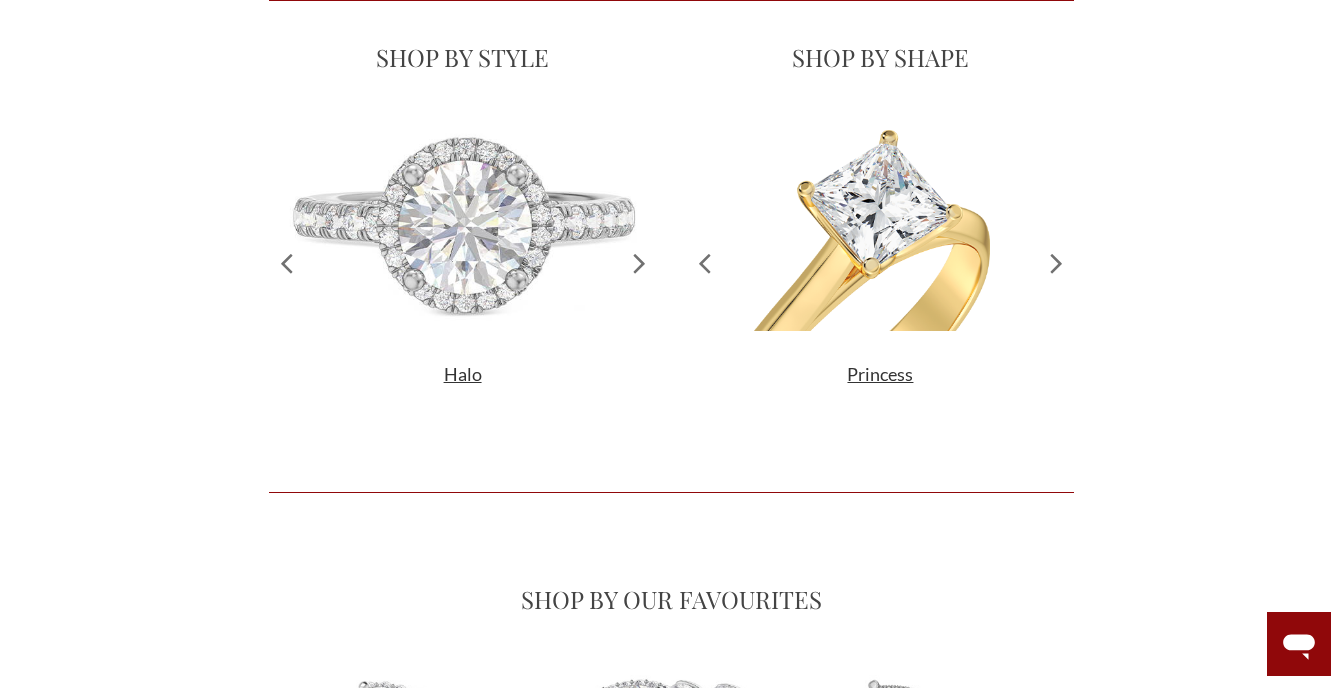 scroll, scrollTop: 1825, scrollLeft: 0, axis: vertical 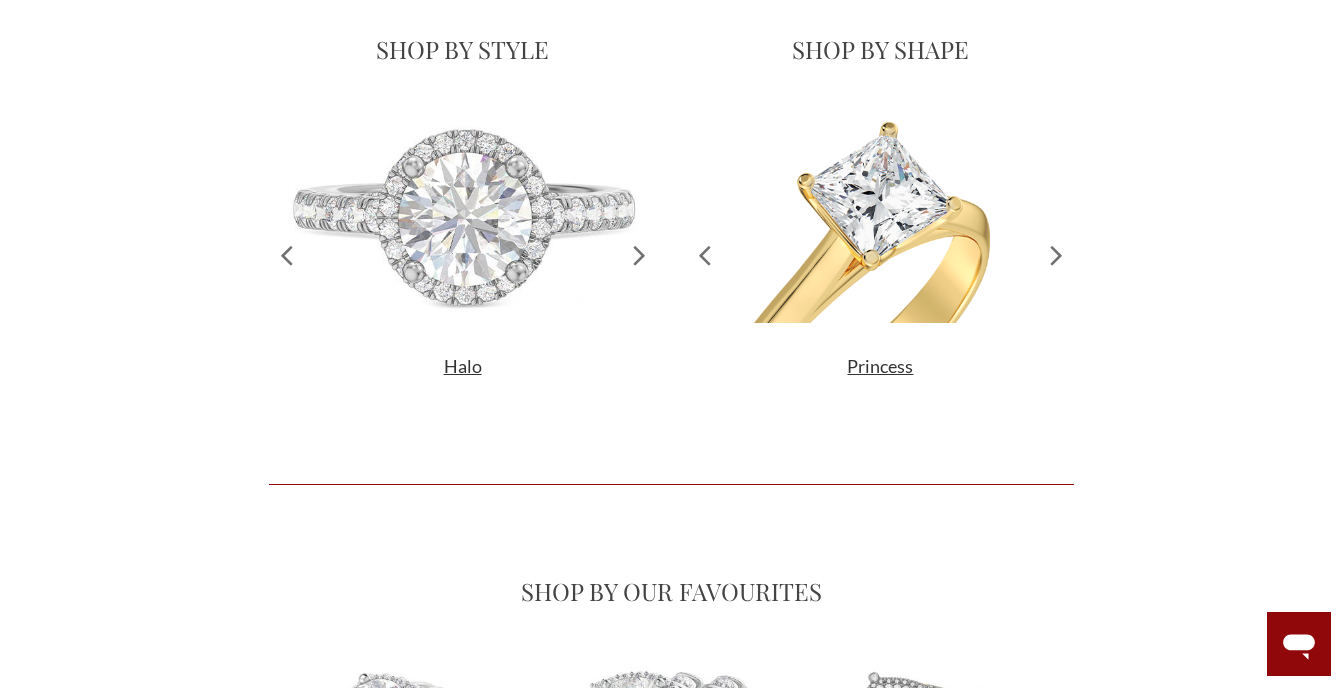 click 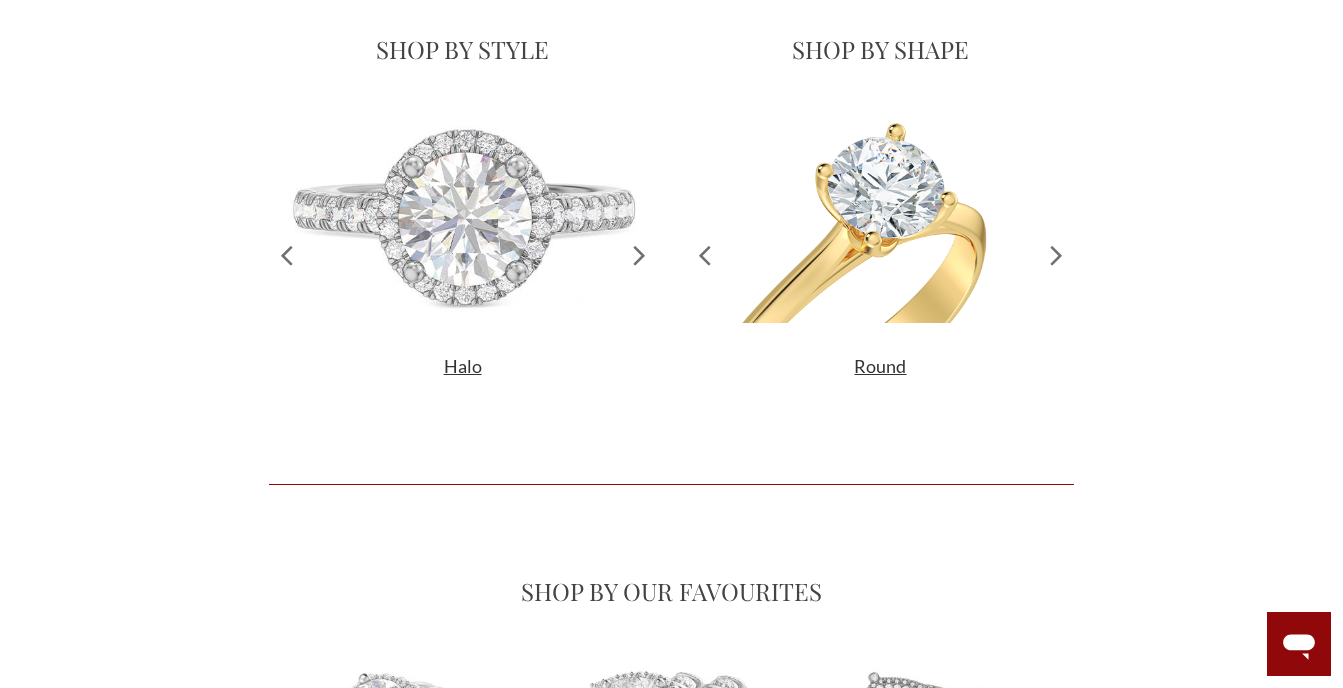 click 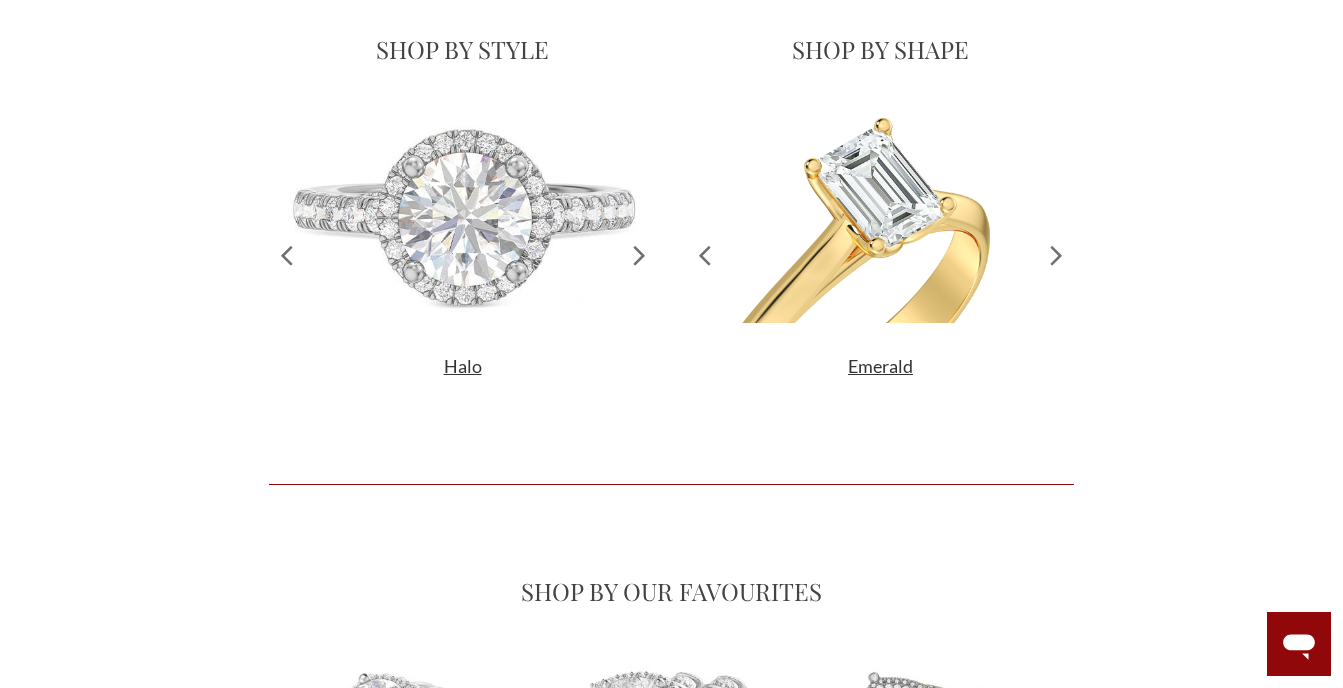 click 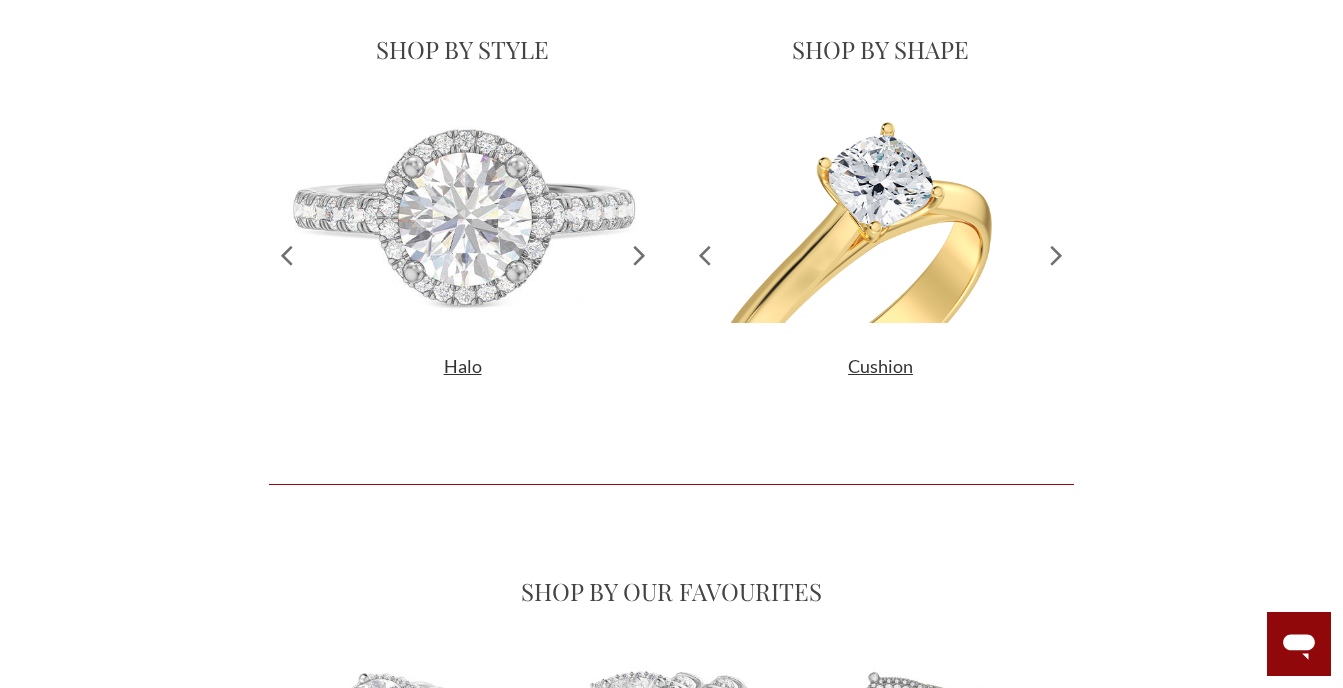click 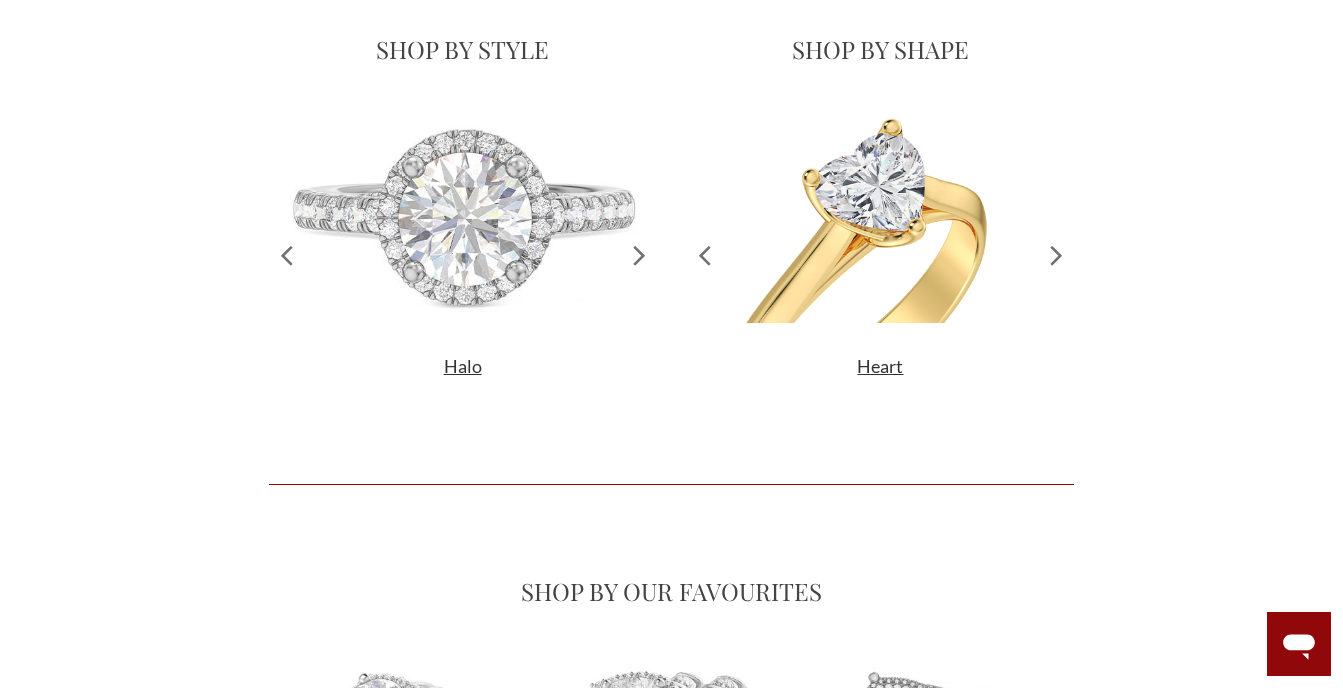 click 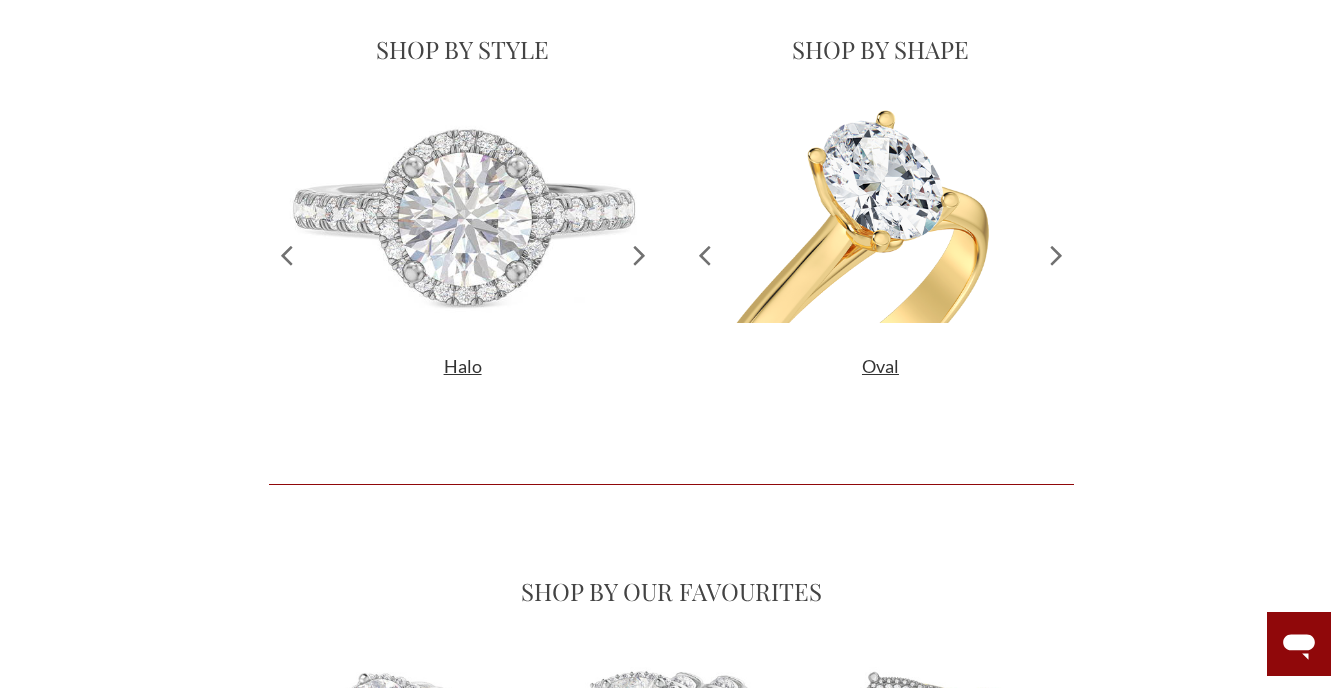 click 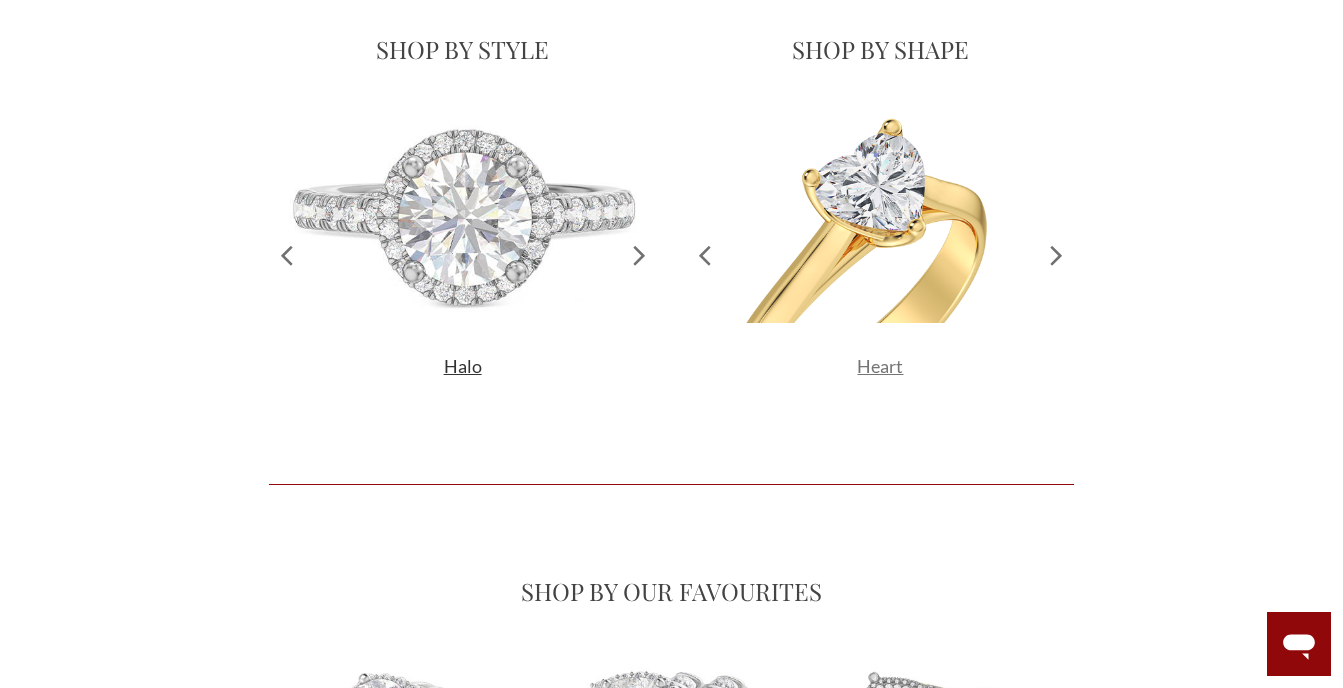 click on "Heart" at bounding box center [880, 366] 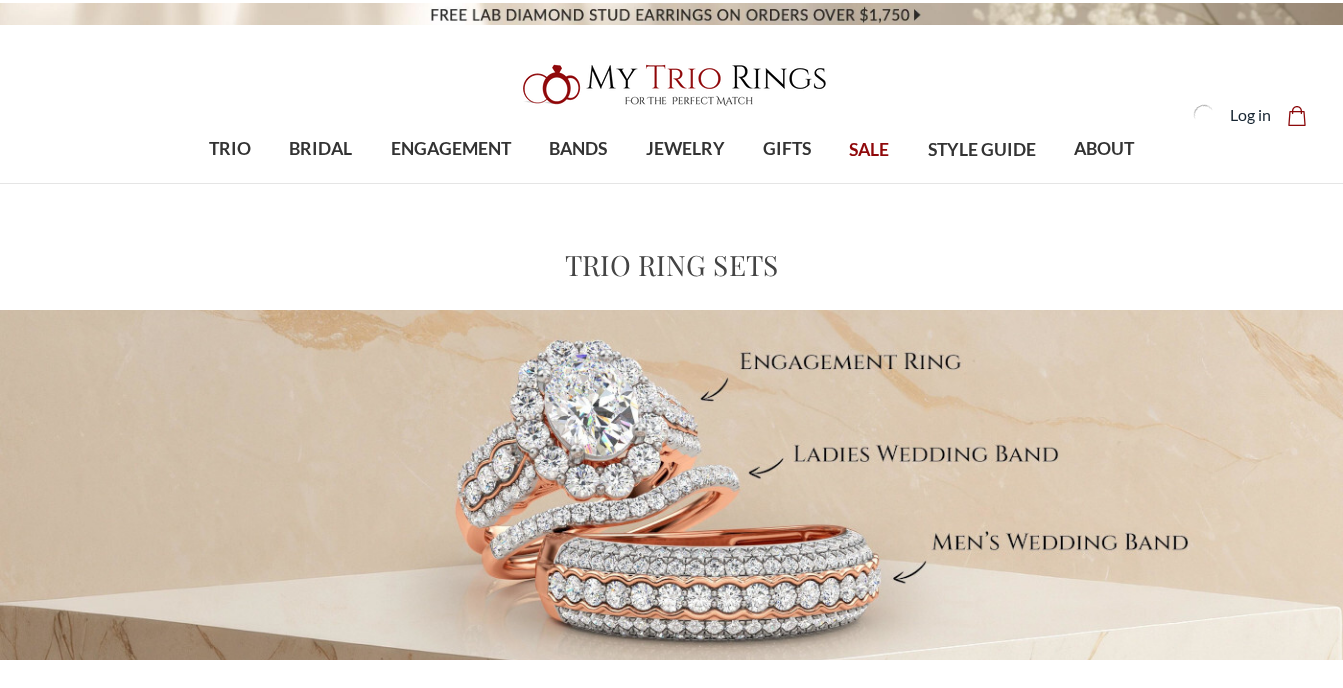 scroll, scrollTop: 0, scrollLeft: 0, axis: both 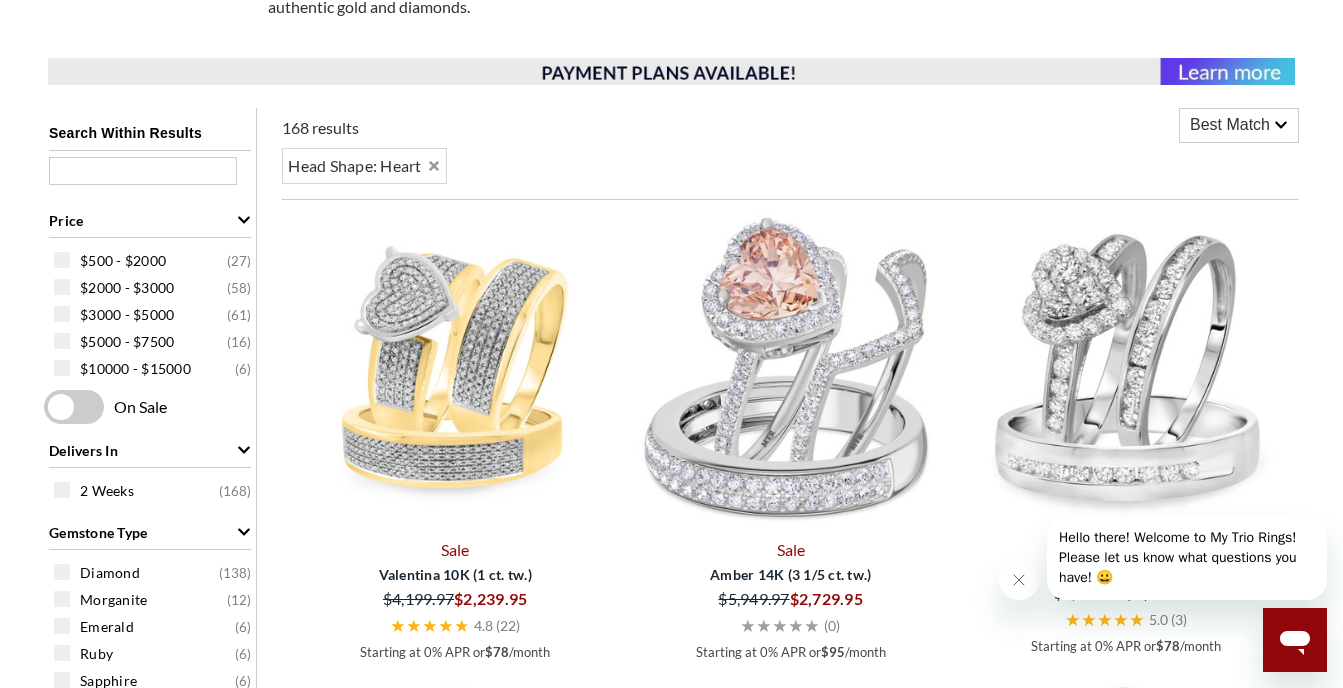 click on "Best Match" at bounding box center [1230, 125] 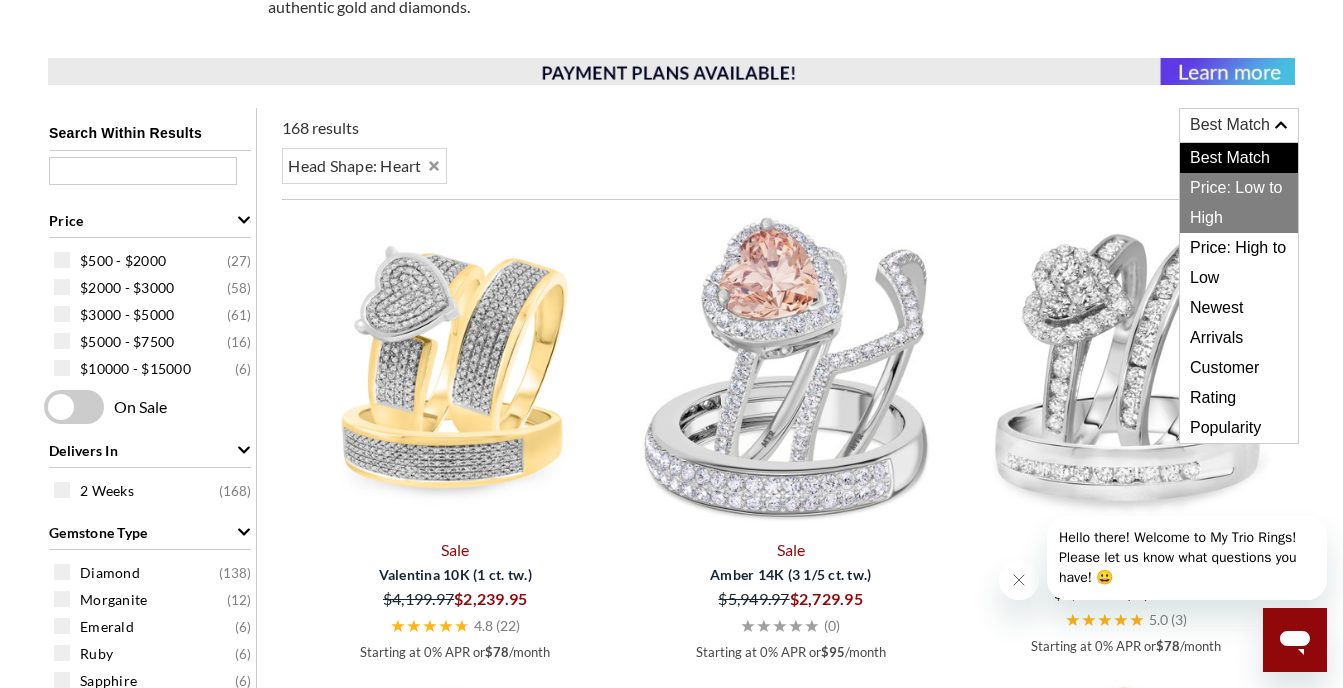 click on "Price: Low to High" at bounding box center (1239, 203) 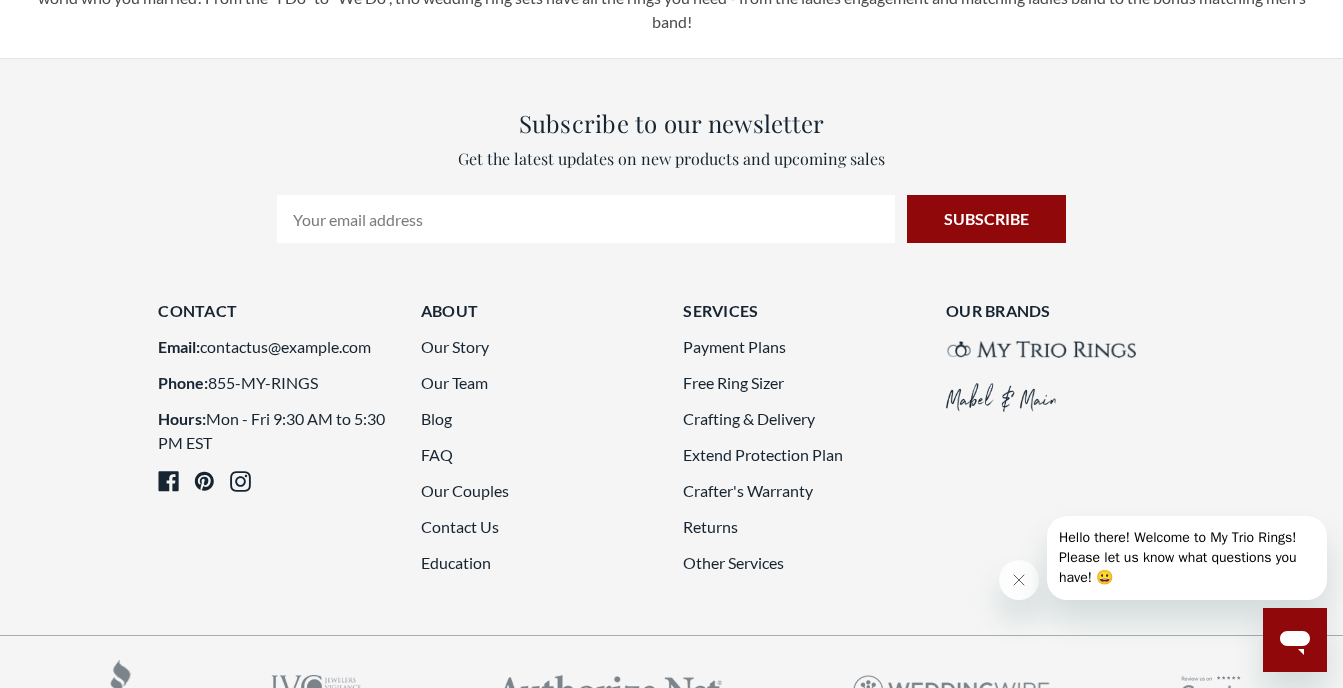 scroll, scrollTop: 5245, scrollLeft: 0, axis: vertical 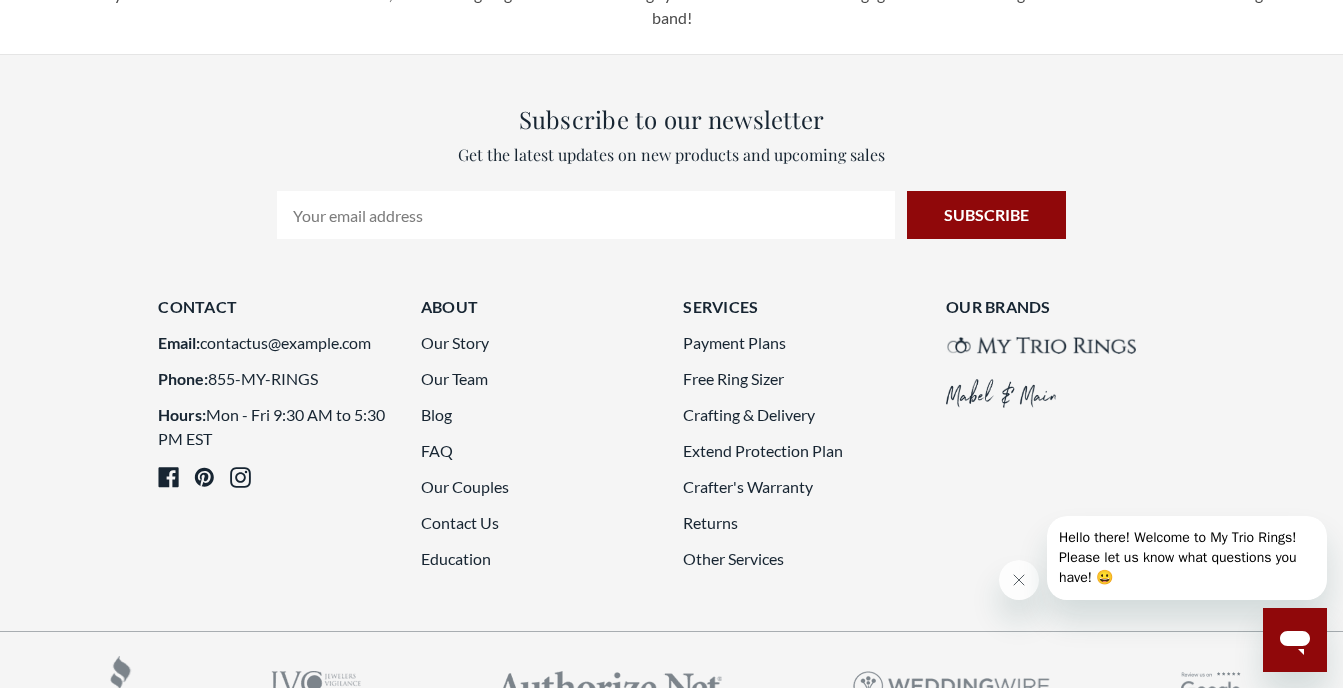 click on "2" 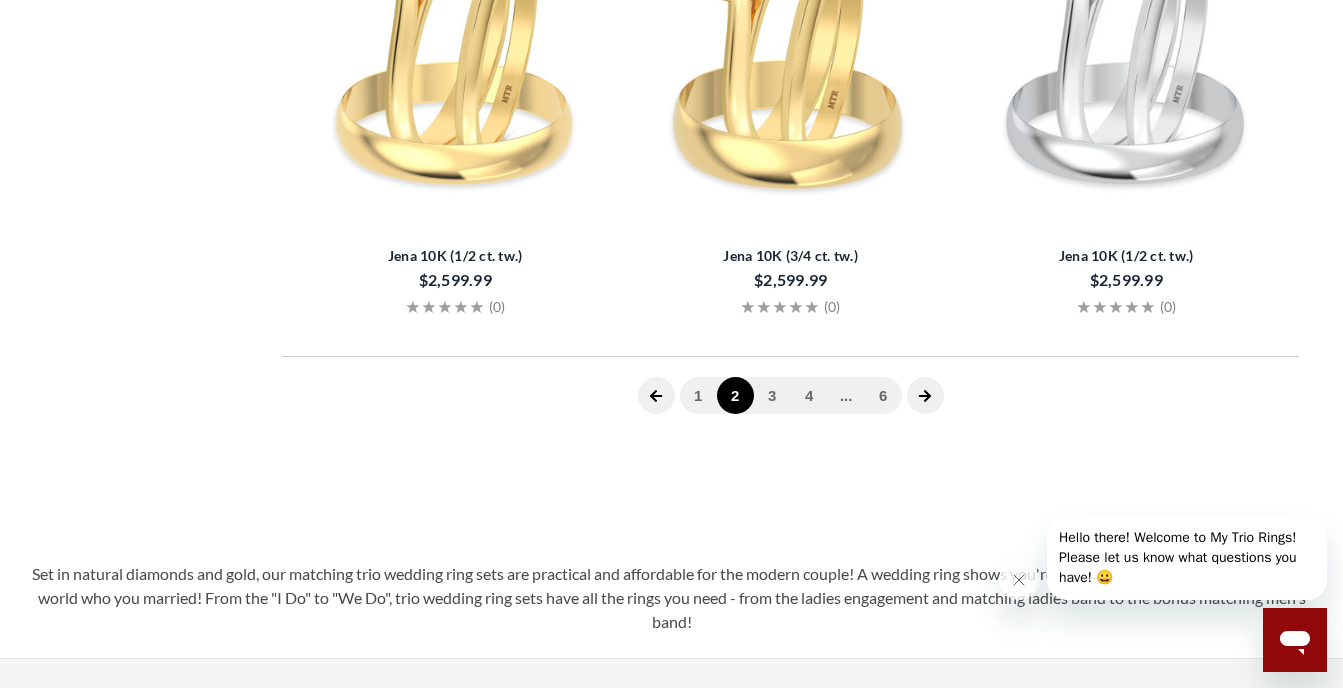scroll, scrollTop: 822, scrollLeft: 0, axis: vertical 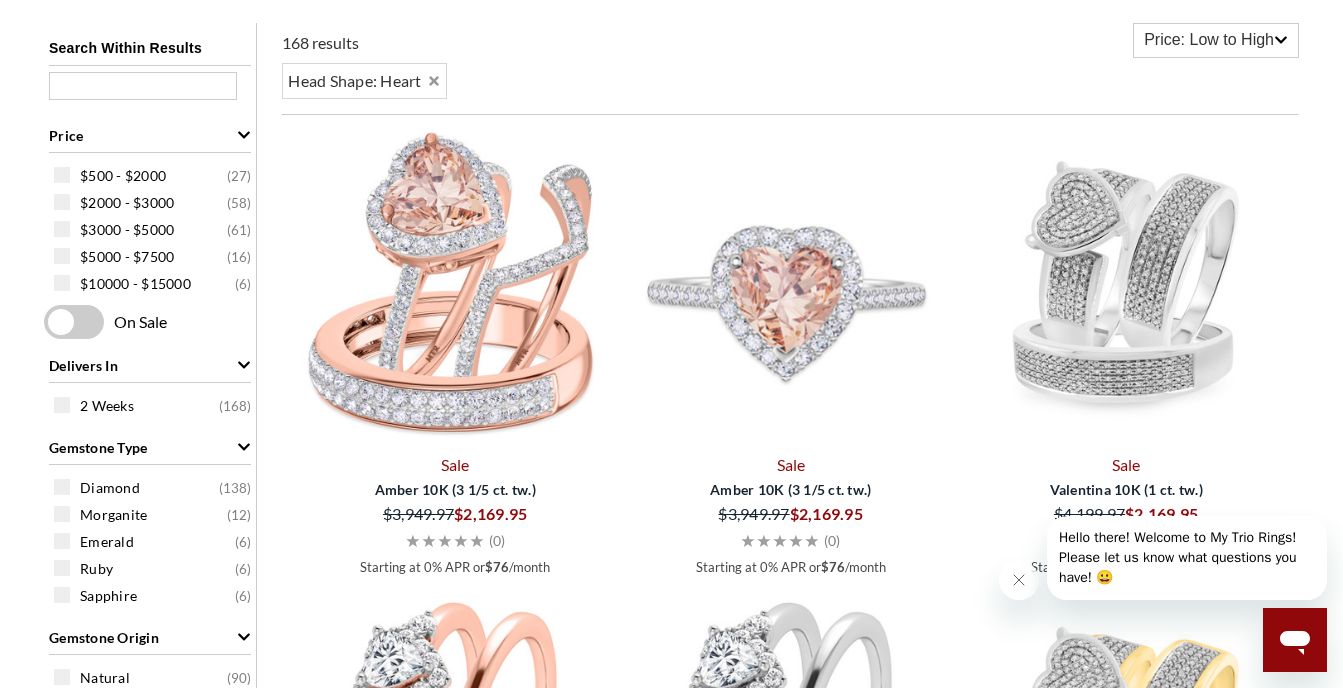 click at bounding box center (791, 288) 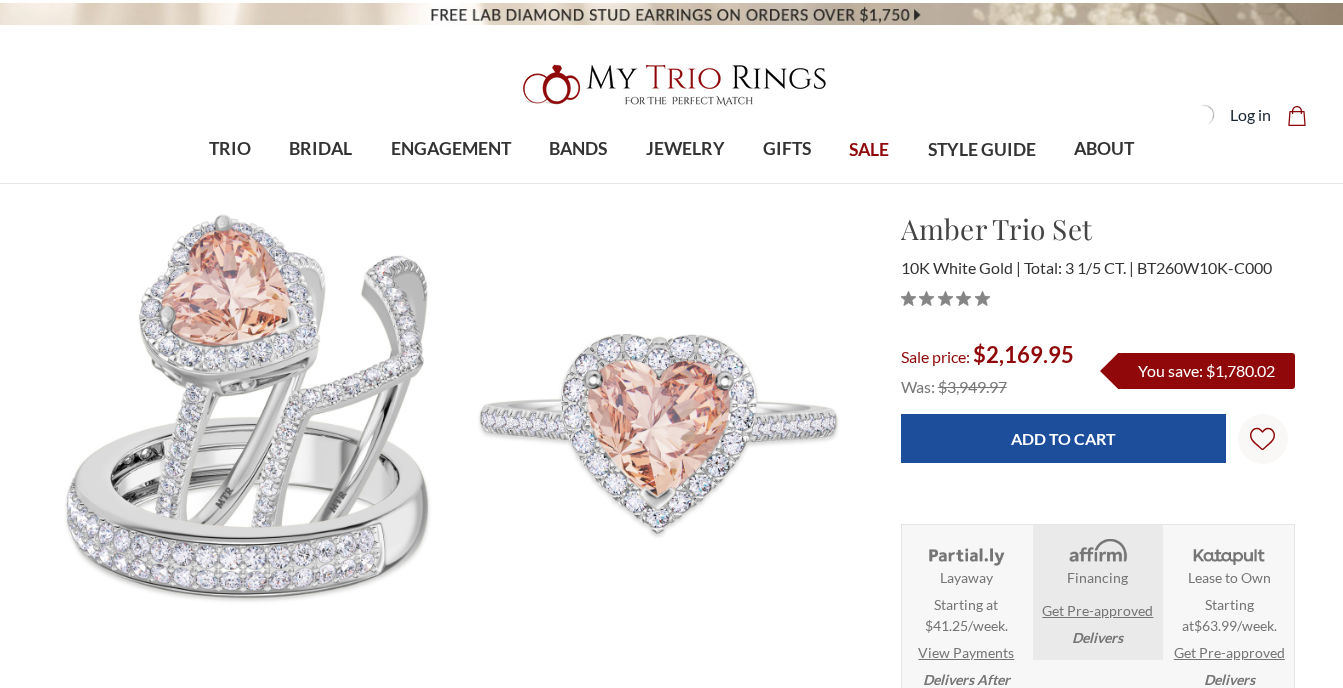 scroll, scrollTop: 0, scrollLeft: 0, axis: both 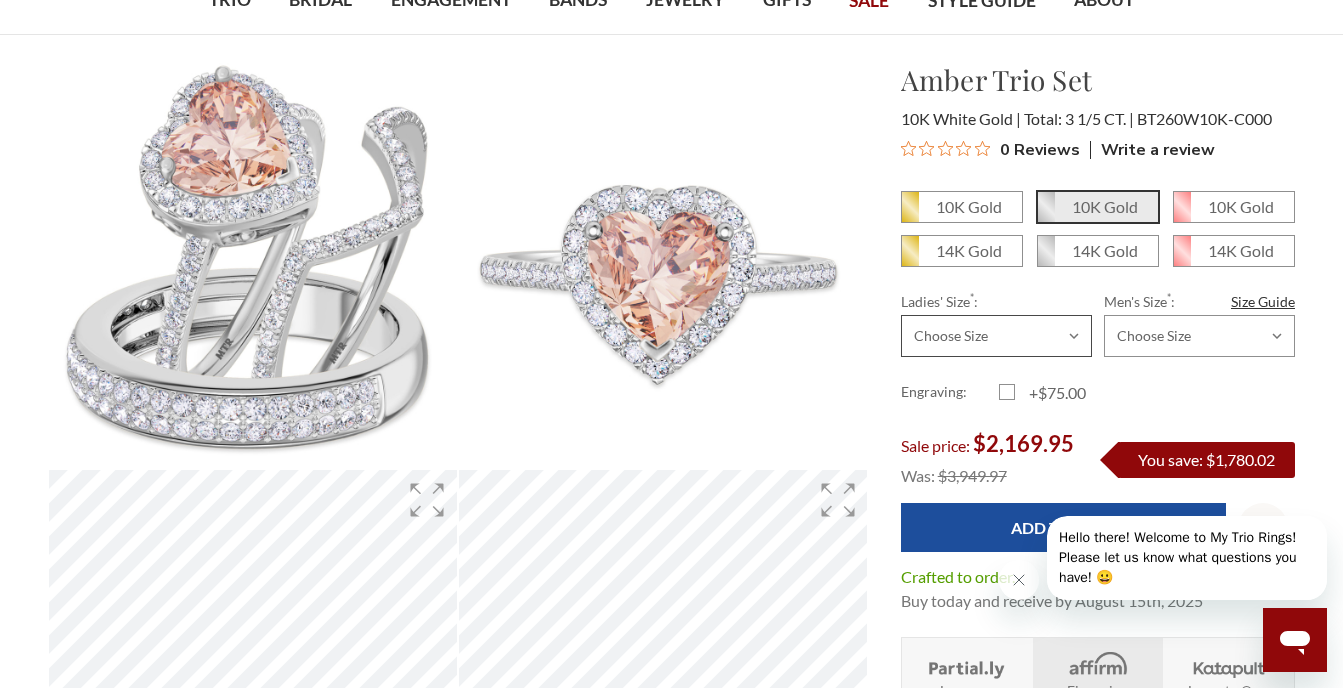 click on "Choose Size
3.00
3.25
3.50
3.75
4.00
4.25
4.50
4.75
5.00
5.25
5.50
5.75
6.00
6.25
6.50
6.75
7.00
7.25
7.50
7.75
8.00
8.25
8.50
8.75
9.00
9.25
9.50
9.75
10.00
10.25
10.50
10.75
11.00
11.25
11.50
11.75
12.00
12.25
12.50
12.75
13.00" at bounding box center [996, 336] 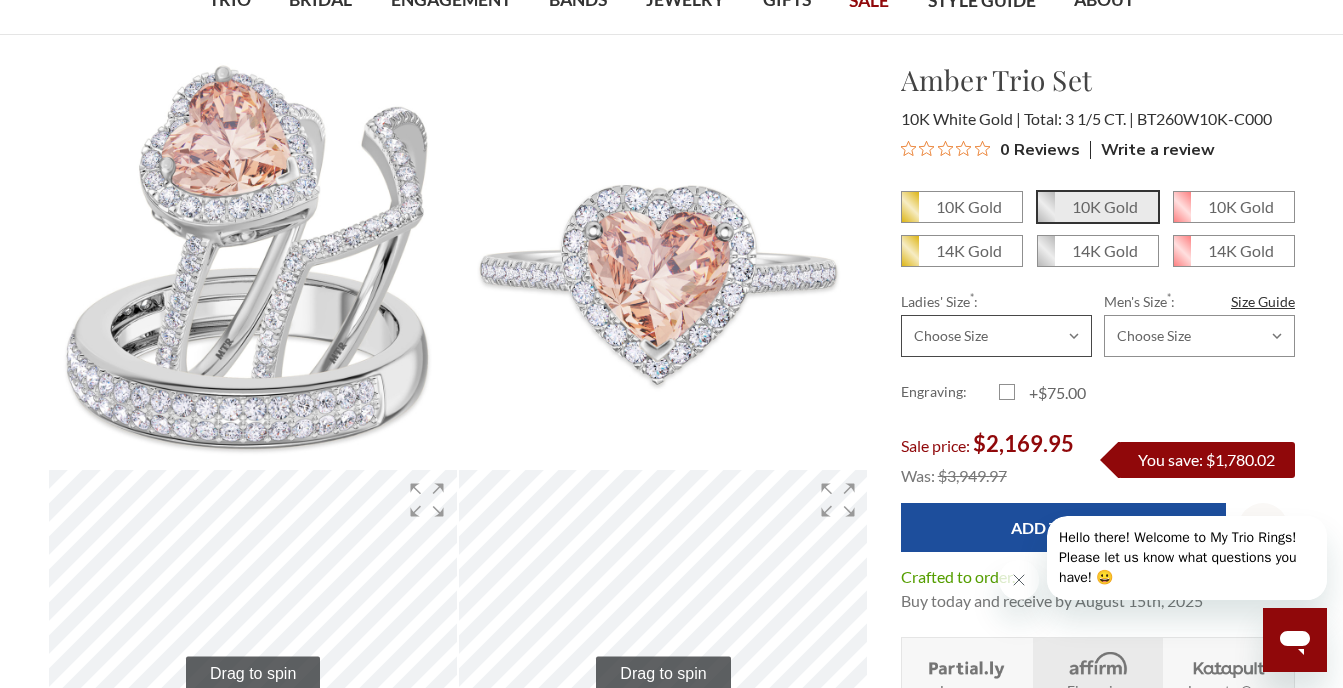 select on "15999399" 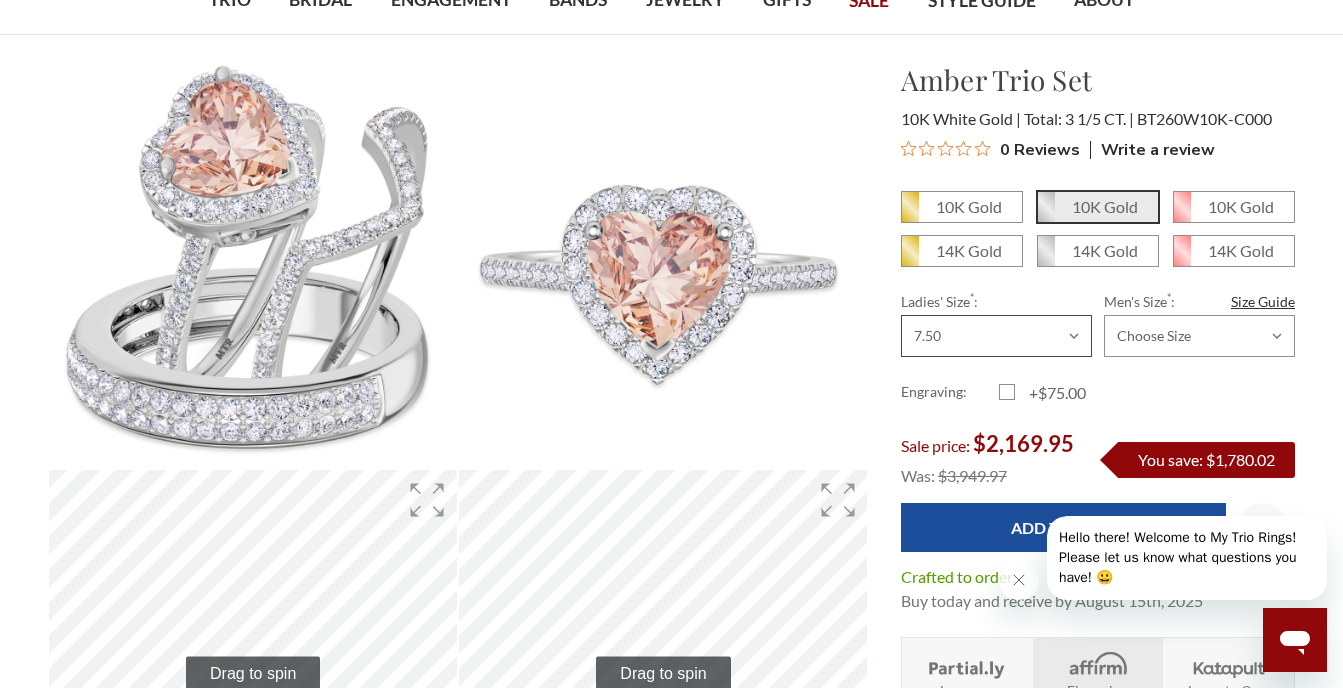 click on "Choose Size
3.00
3.25
3.50
3.75
4.00
4.25
4.50
4.75
5.00
5.25
5.50
5.75
6.00
6.25
6.50
6.75
7.00
7.25
7.50
7.75
8.00
8.25
8.50
8.75
9.00
9.25
9.50
9.75
10.00
10.25
10.50
10.75
11.00
11.25
11.50
11.75
12.00
12.25
12.50
12.75
13.00" at bounding box center (996, 336) 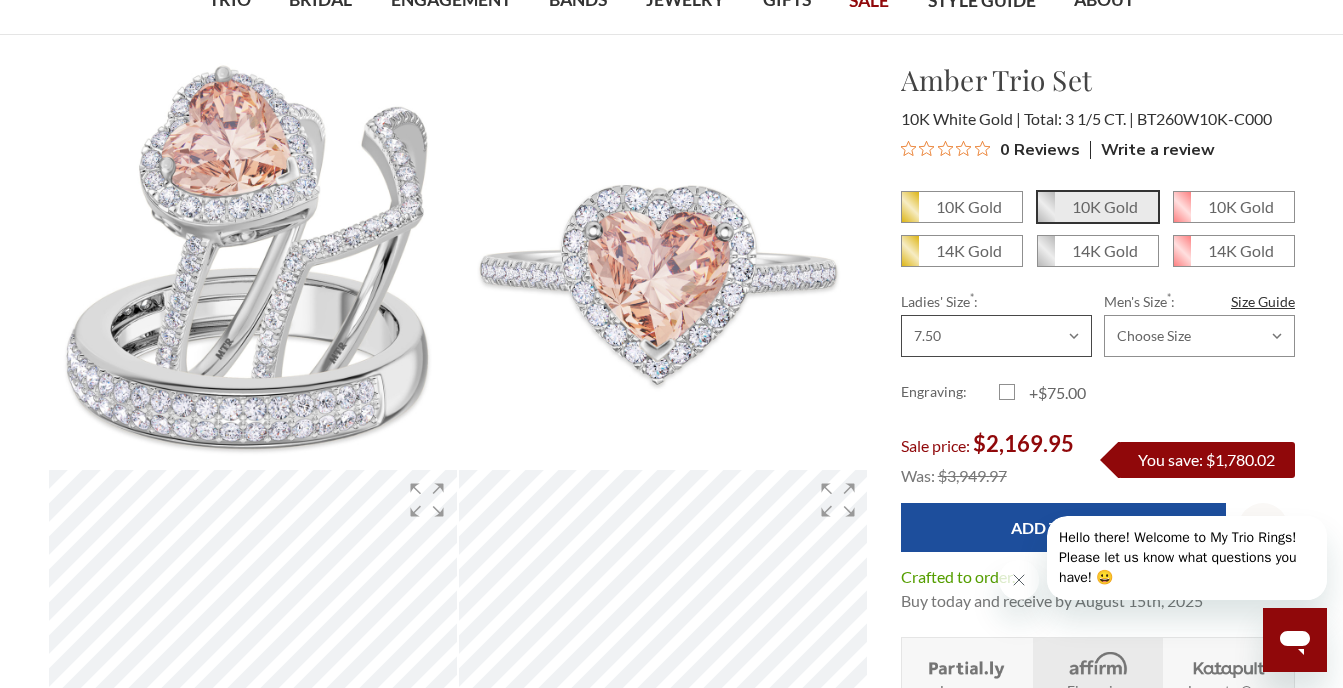 scroll, scrollTop: 0, scrollLeft: 0, axis: both 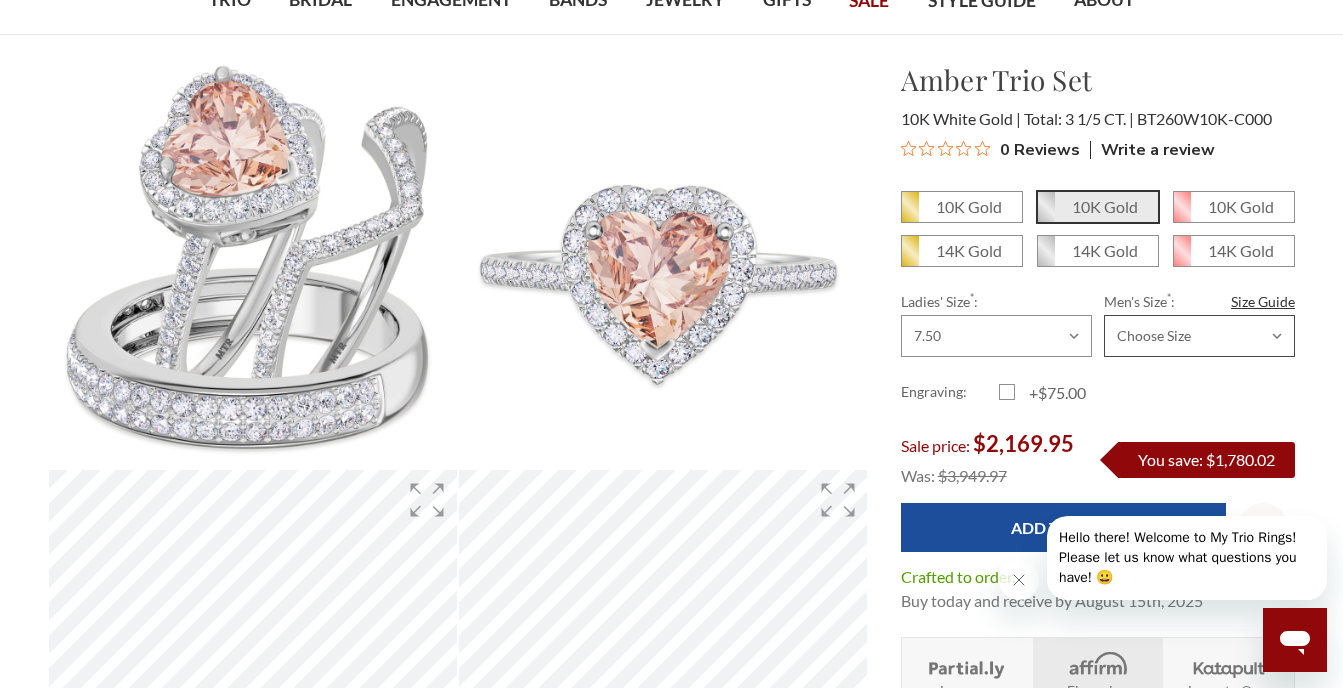 click on "Choose Size
6.00
6.25
6.50
6.75
7.00
7.25
7.50
7.75
8.00
8.25
8.50
8.75
9.00
9.25
9.50
9.75
10.00
10.25
10.50
10.75
11.00
11.25
11.50
11.75
12.00
12.25
12.50
12.75
13.00
13.25
13.50
13.75
14.00
14.25
14.50
14.75
15.00
15.25
15.50
15.75
16.00" at bounding box center (1199, 336) 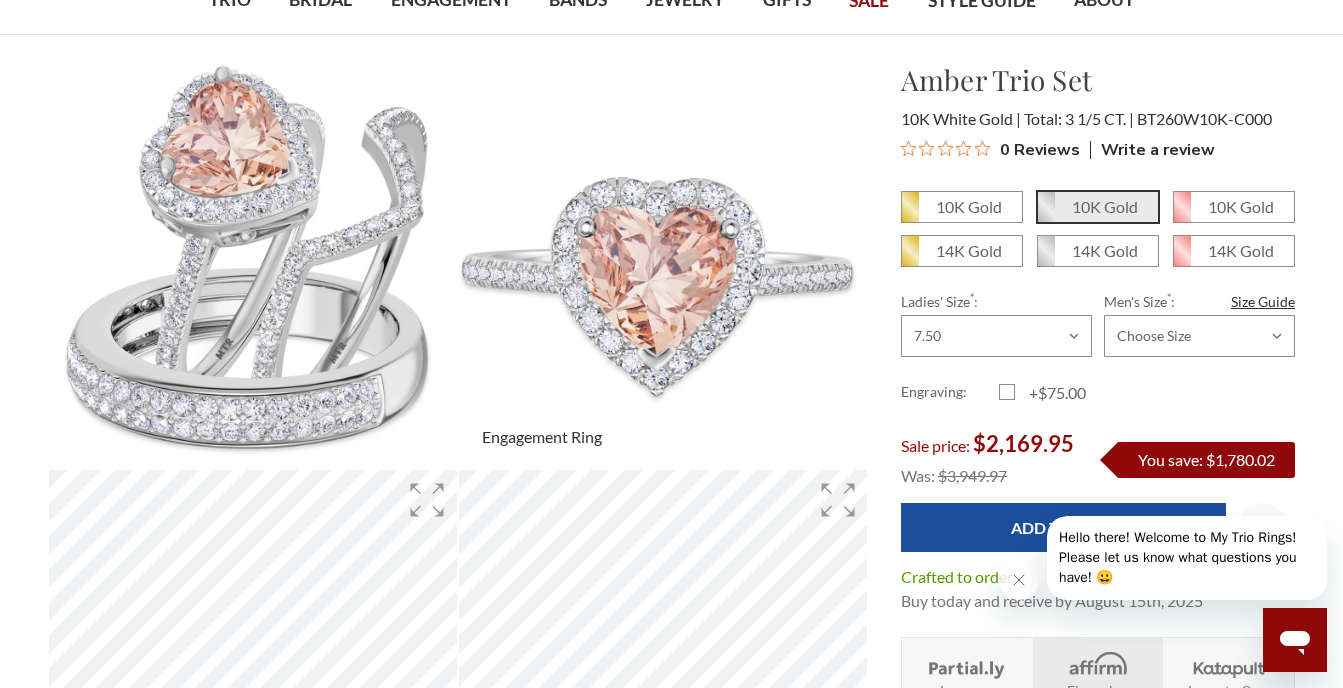 click at bounding box center [663, 264] 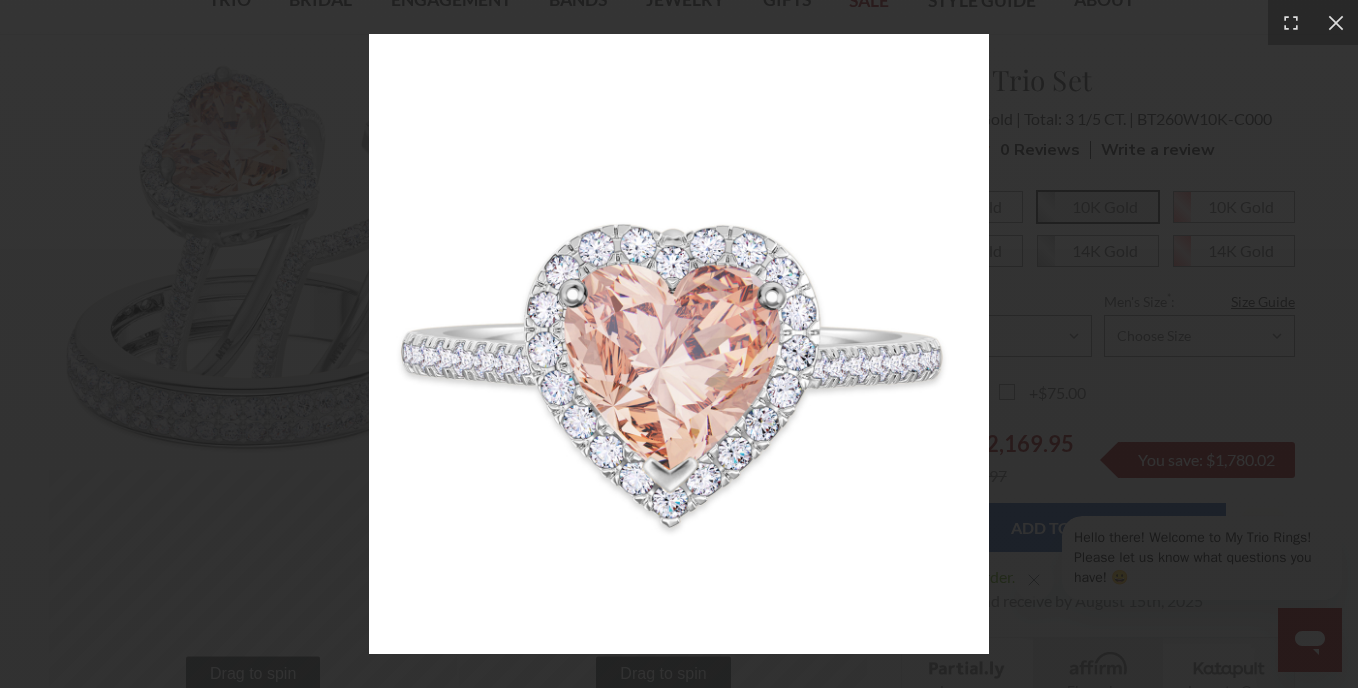 click at bounding box center [679, 344] 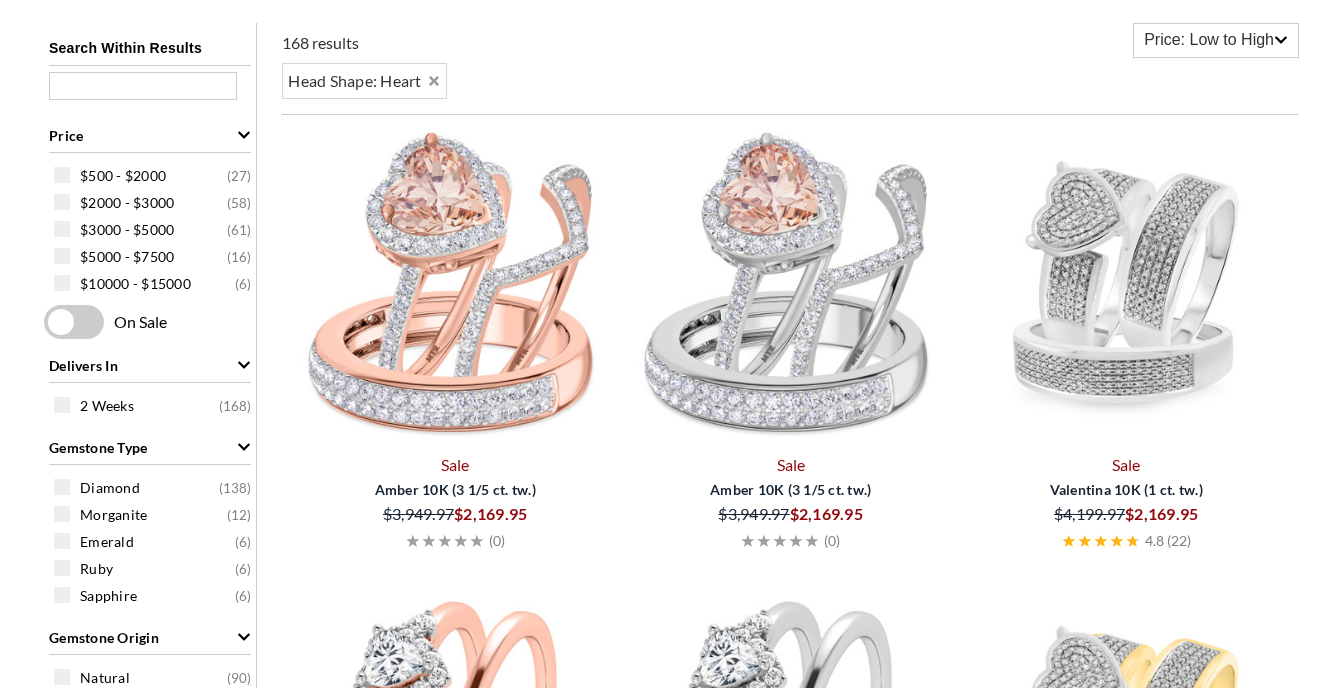 scroll, scrollTop: 822, scrollLeft: 0, axis: vertical 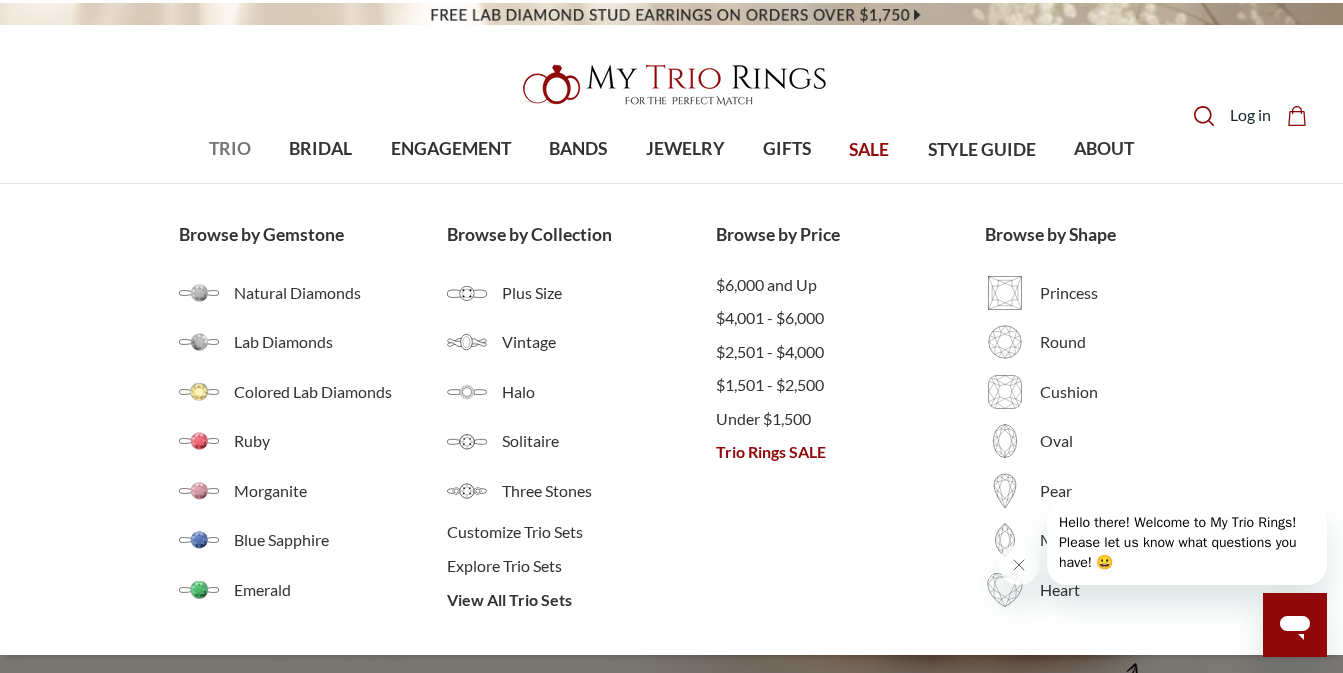 click on "TRIO" at bounding box center (230, 149) 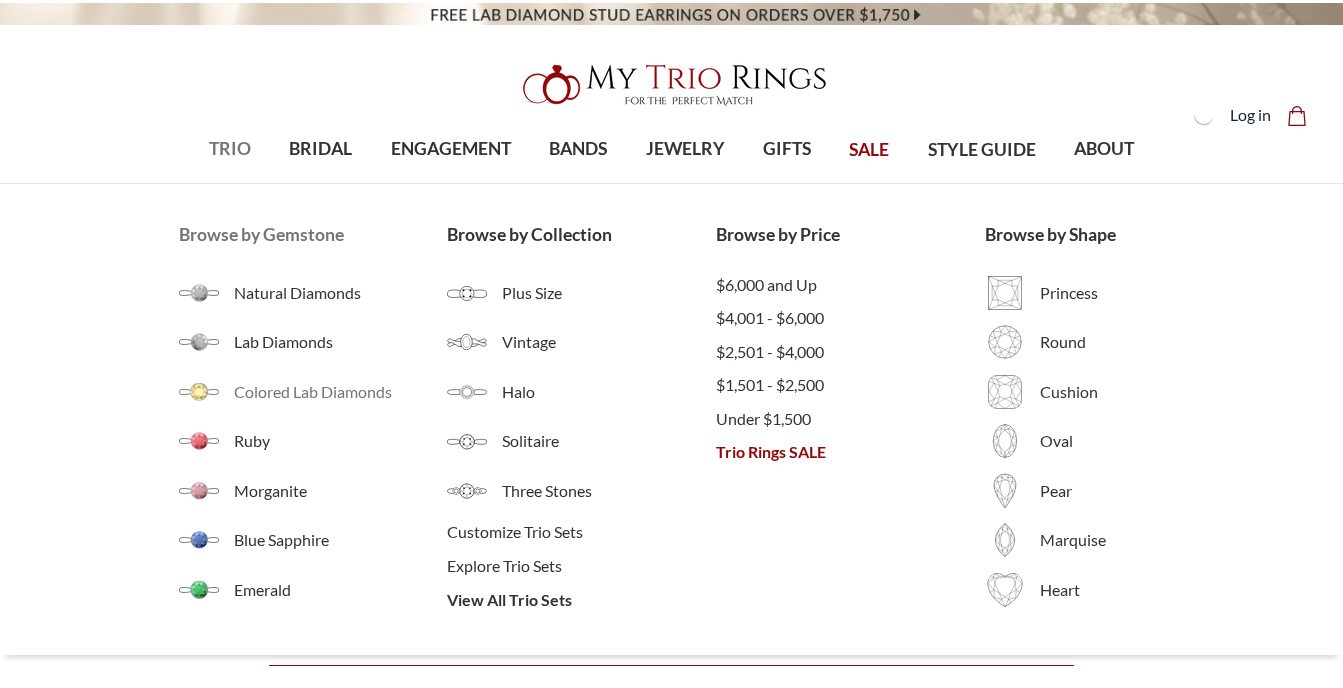 scroll, scrollTop: 0, scrollLeft: 0, axis: both 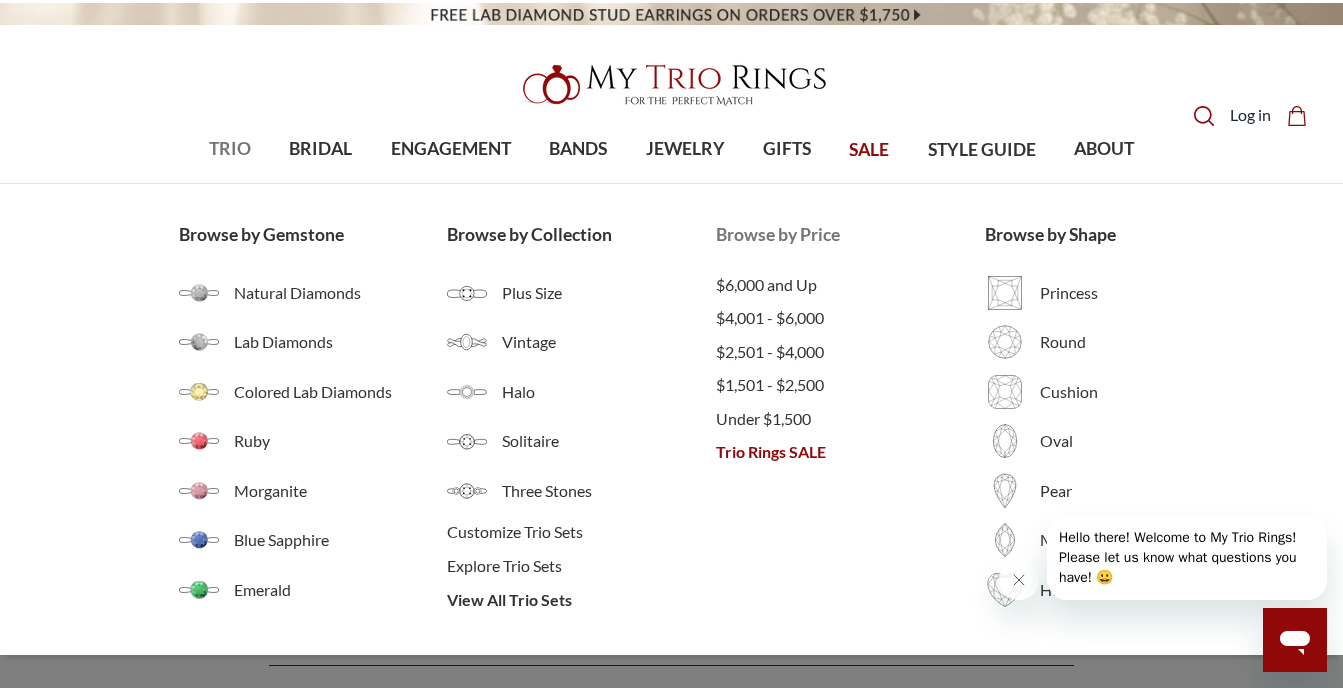 click on "Trio Rings SALE" at bounding box center (850, 452) 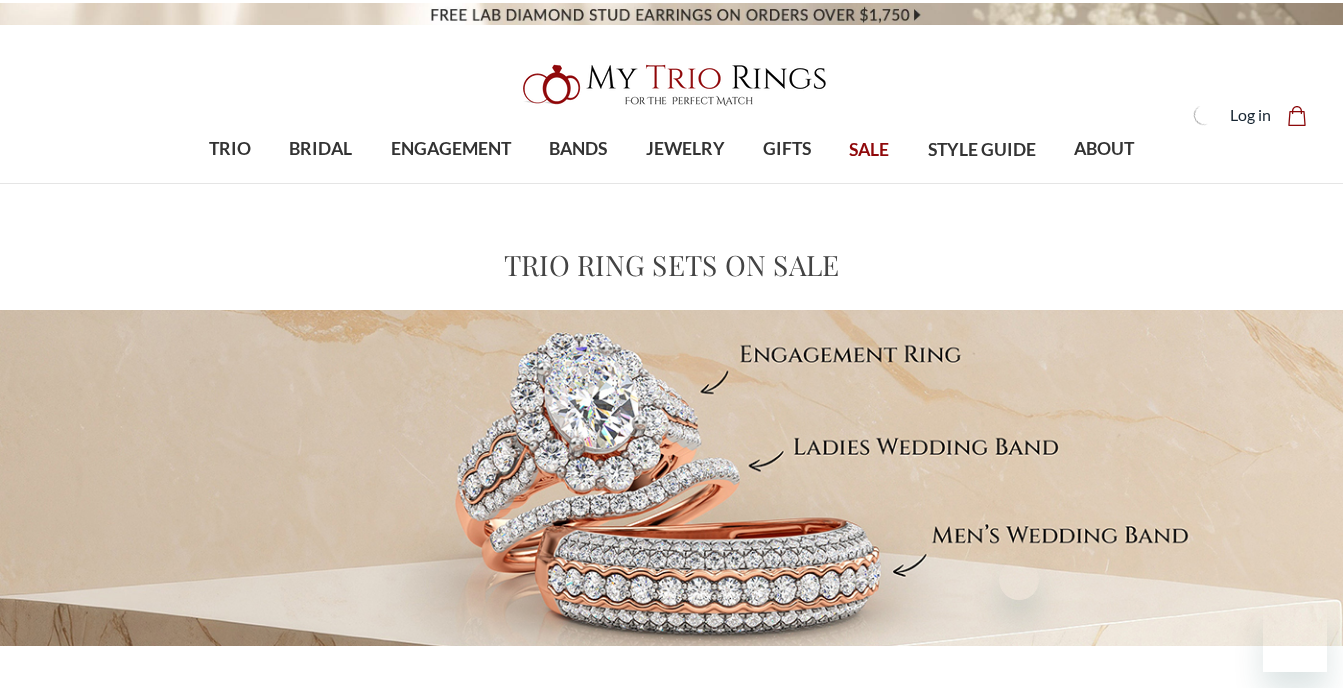 scroll, scrollTop: 381, scrollLeft: 0, axis: vertical 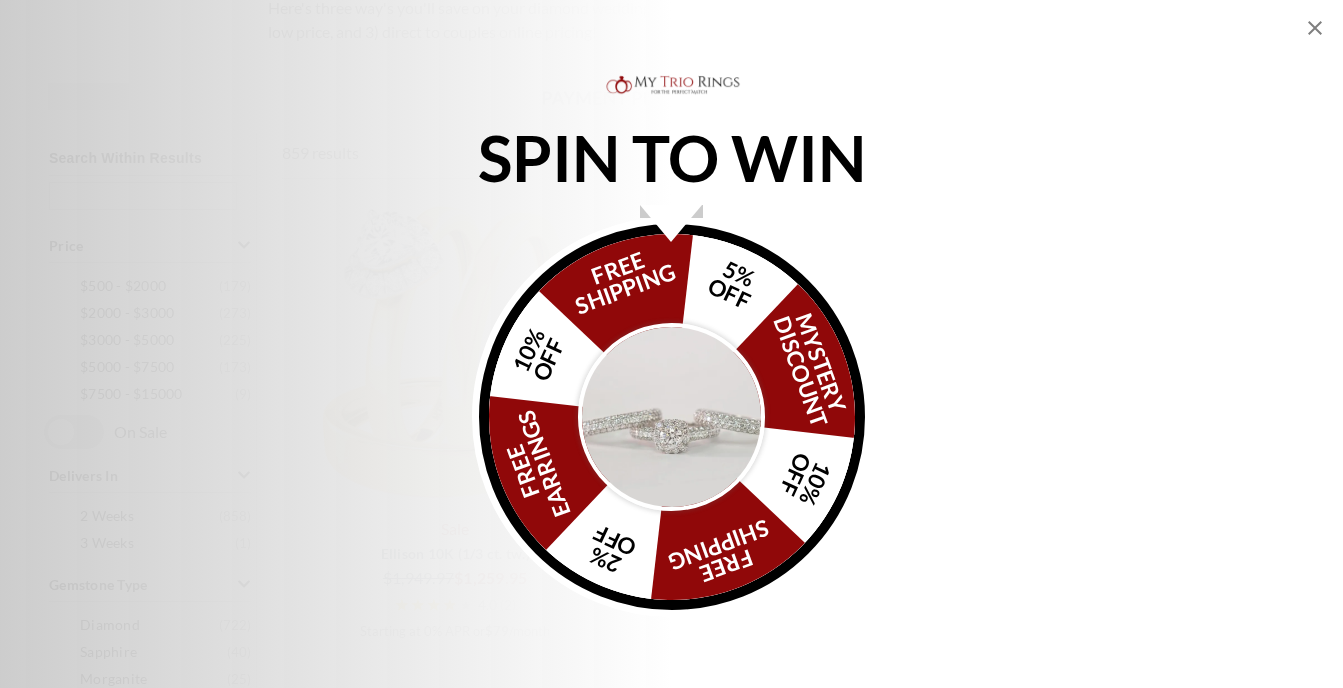 click 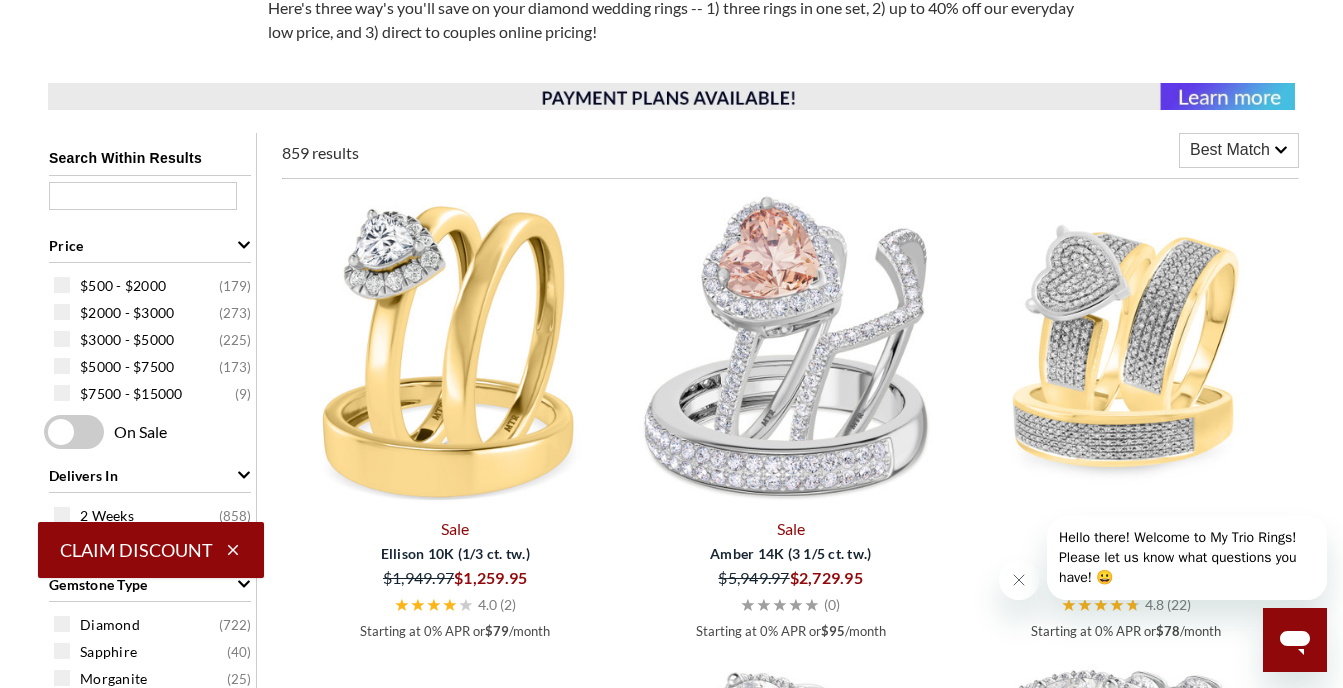 click on "Best Match" at bounding box center (1230, 150) 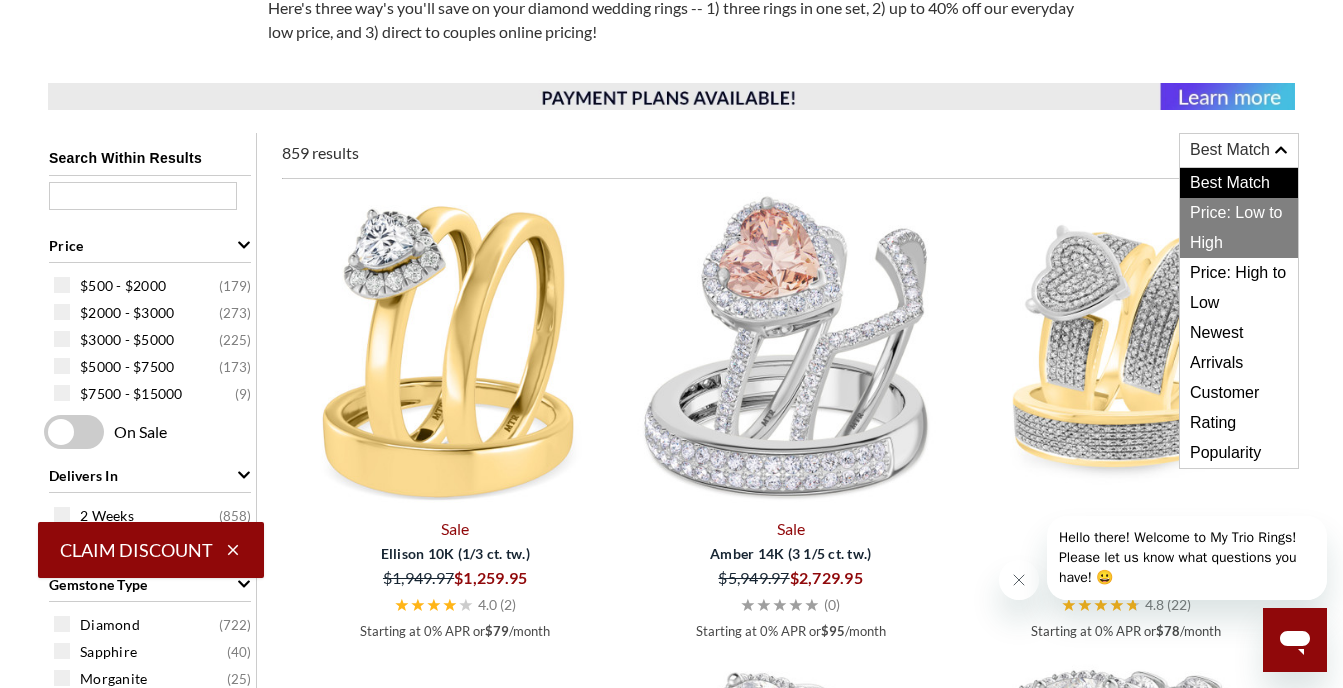 click on "Price: Low to High" at bounding box center [1239, 228] 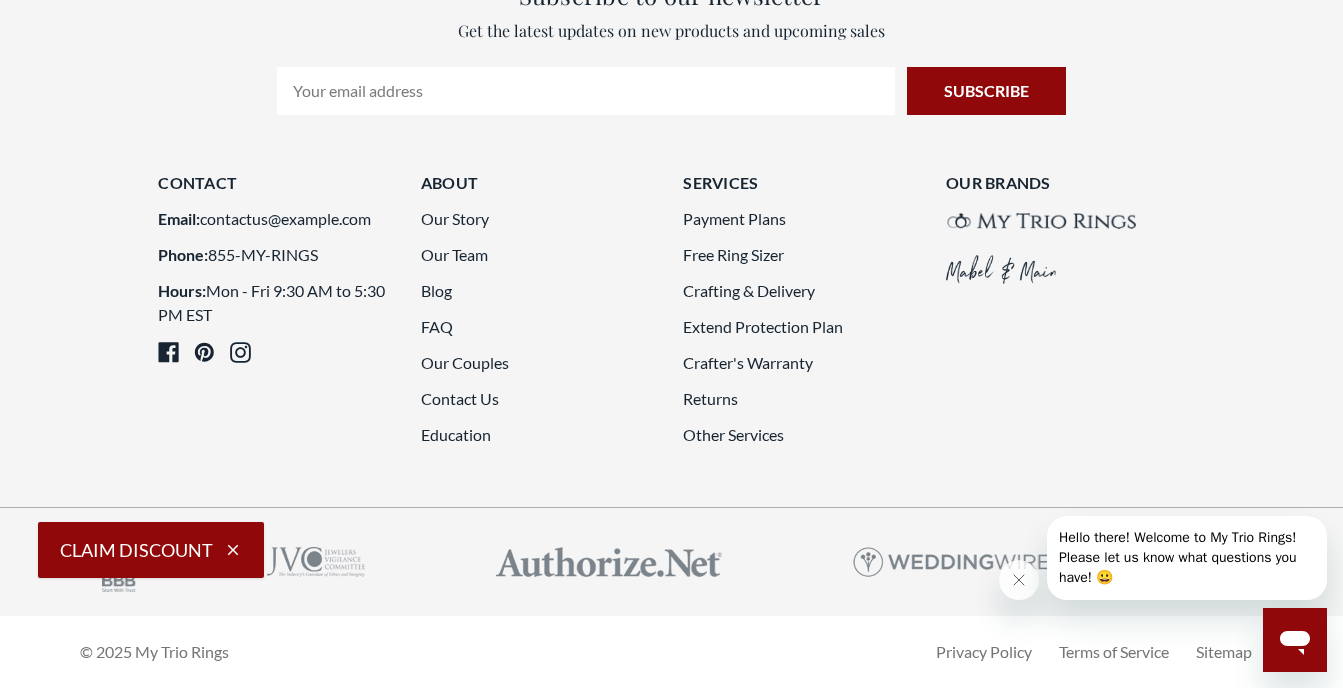 scroll, scrollTop: 5204, scrollLeft: 0, axis: vertical 